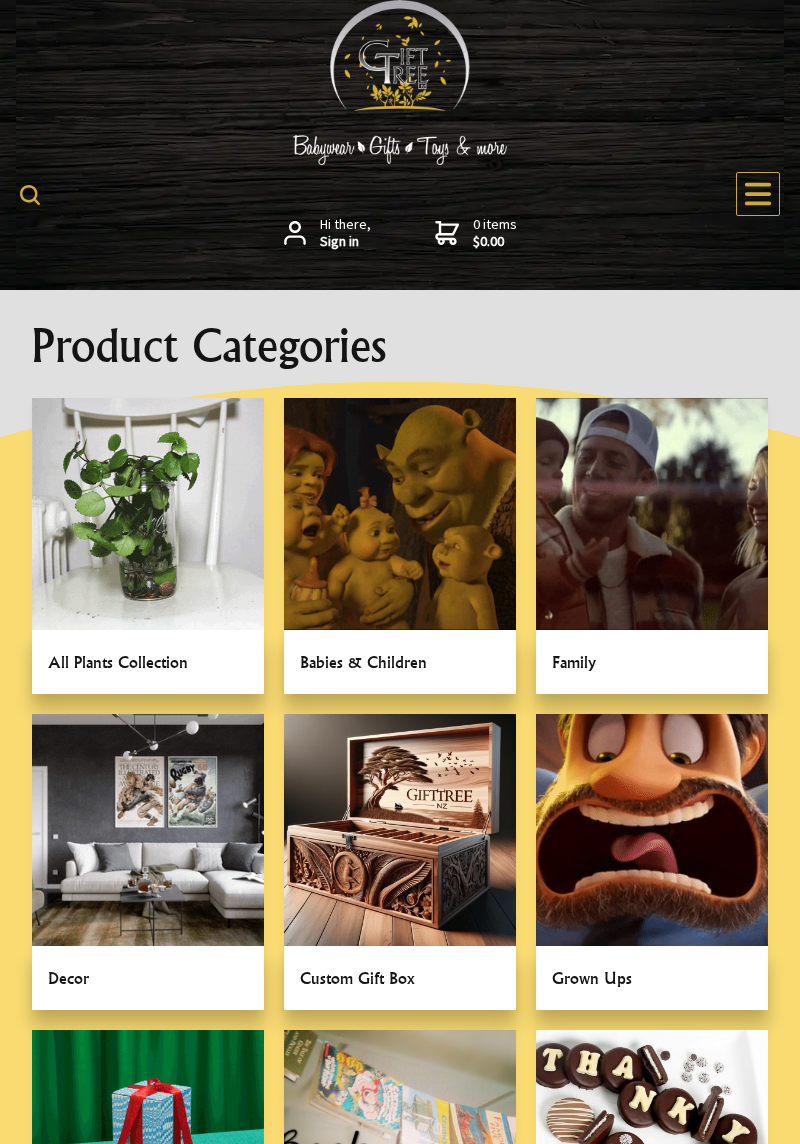 scroll, scrollTop: 267, scrollLeft: 0, axis: vertical 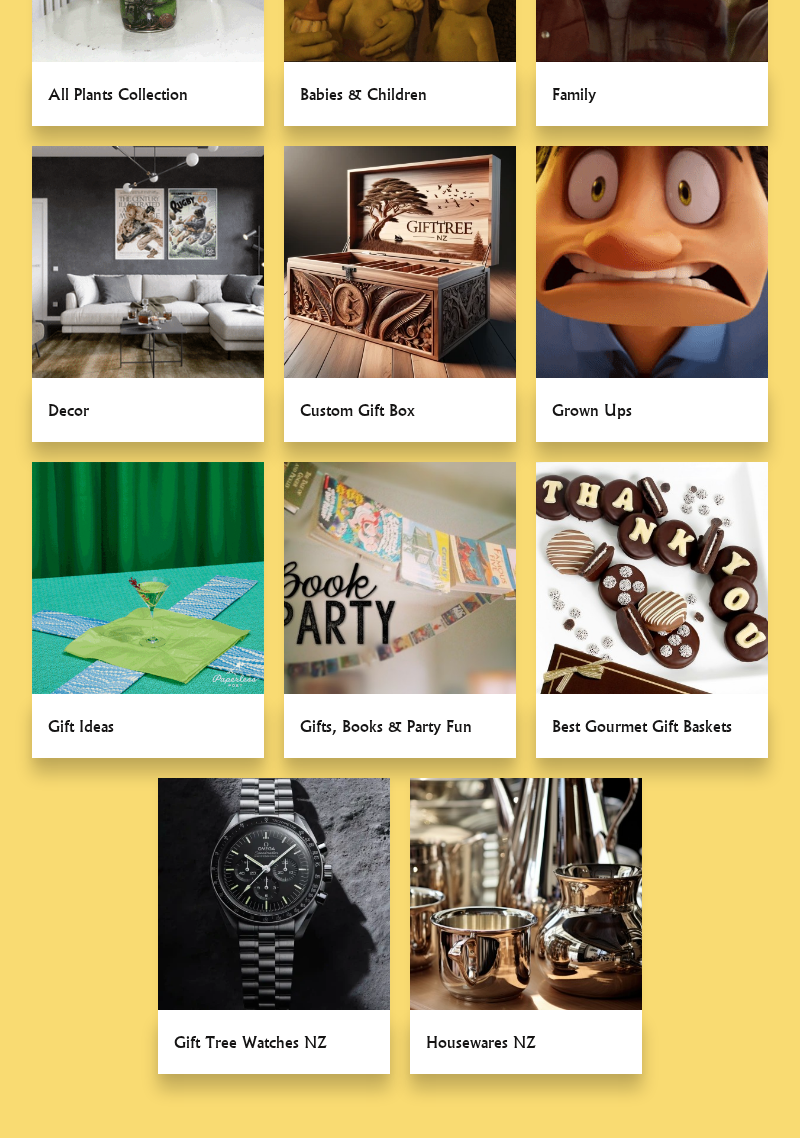 click at bounding box center [526, 926] 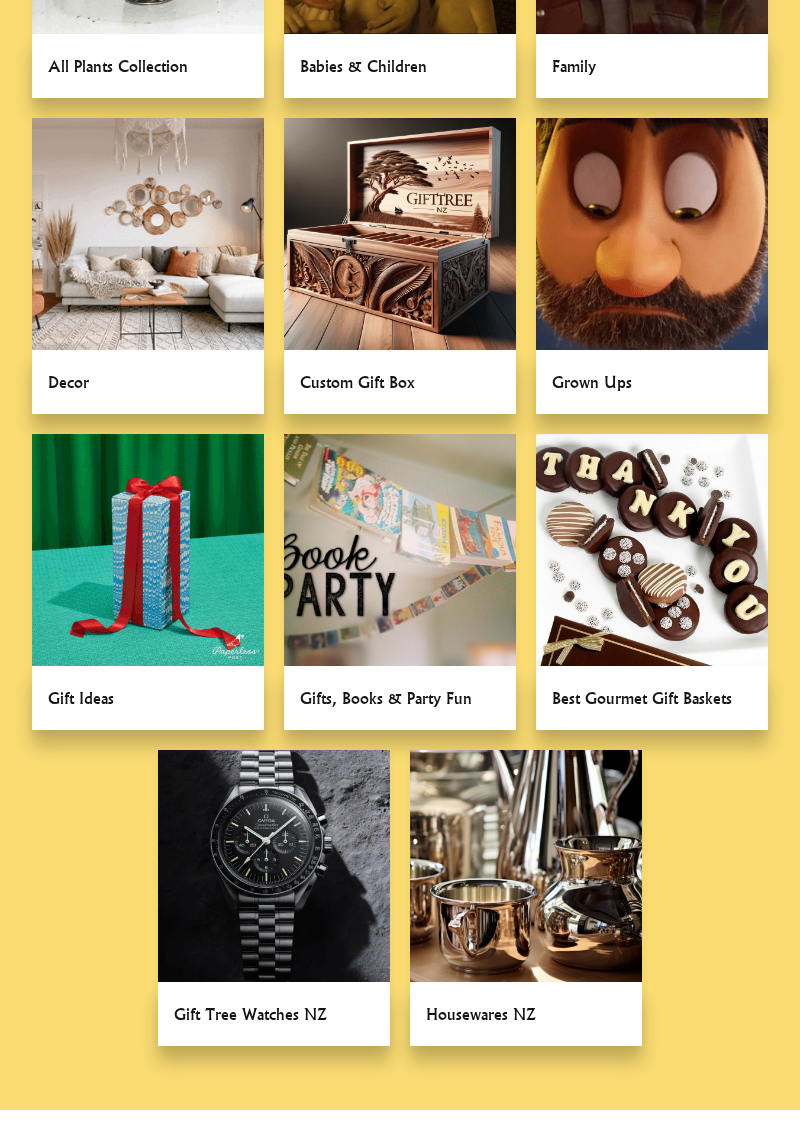scroll, scrollTop: 632, scrollLeft: 0, axis: vertical 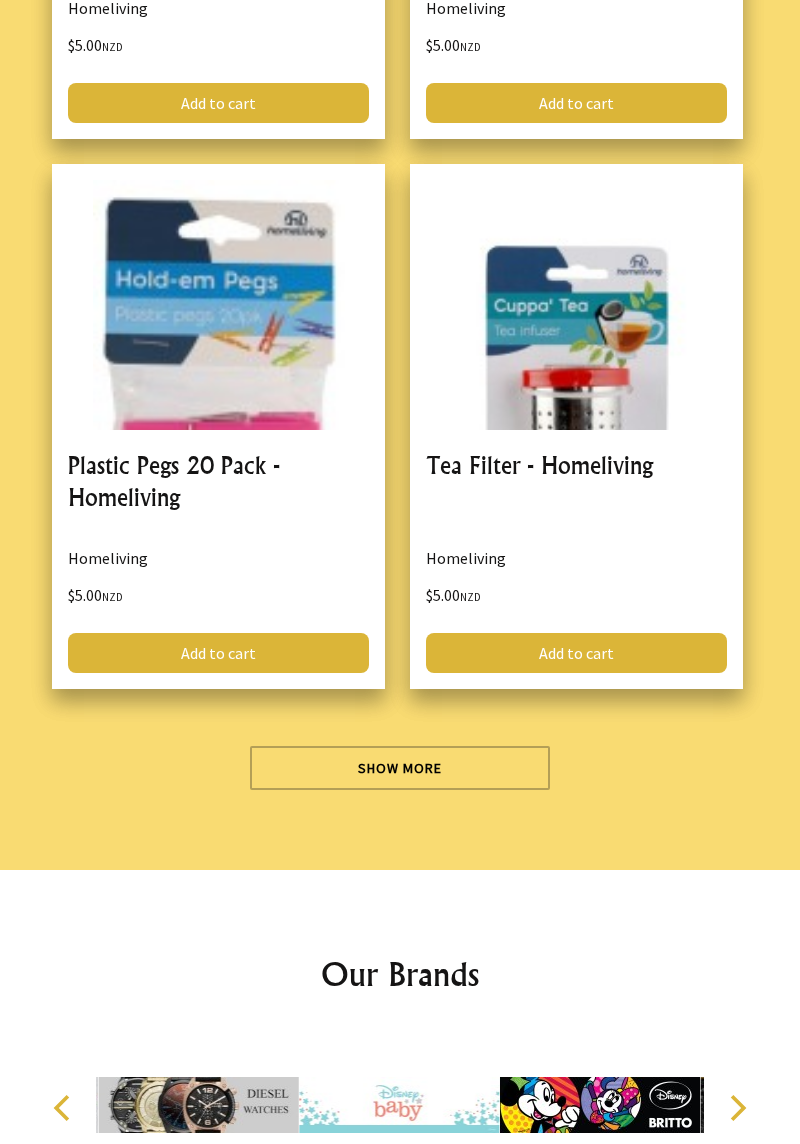 click on "Show More" at bounding box center [400, 768] 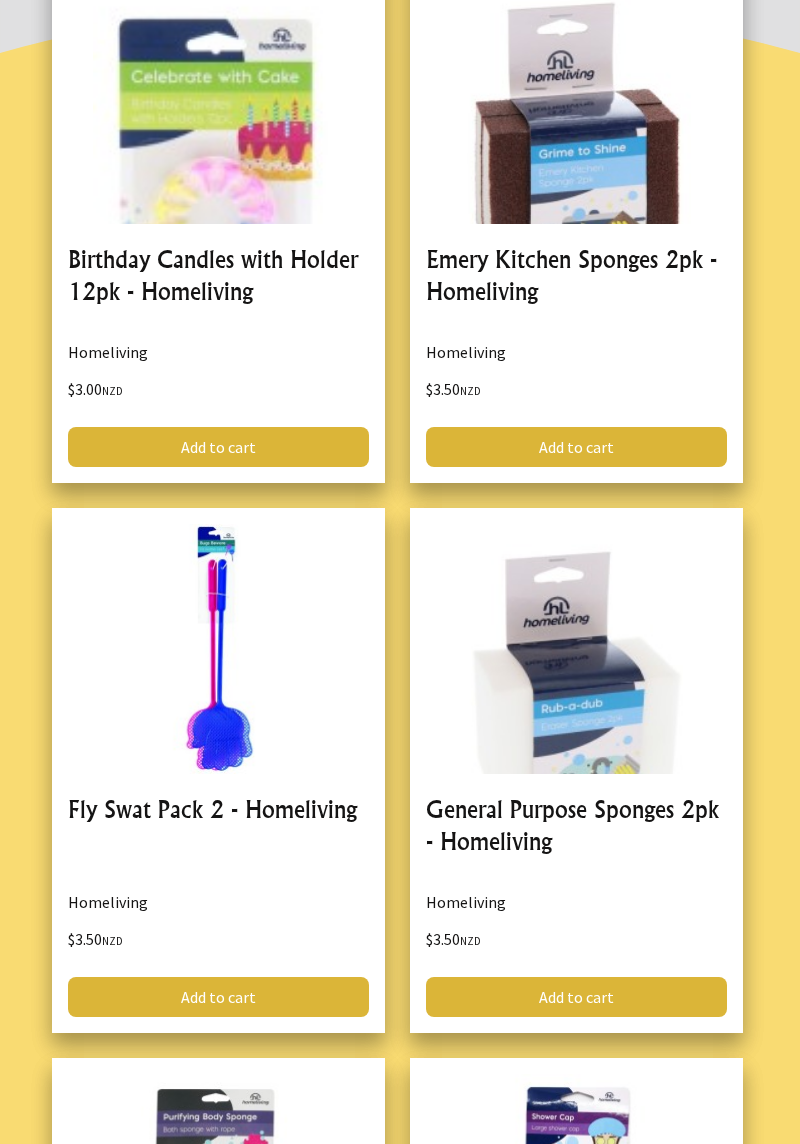 scroll, scrollTop: 0, scrollLeft: 0, axis: both 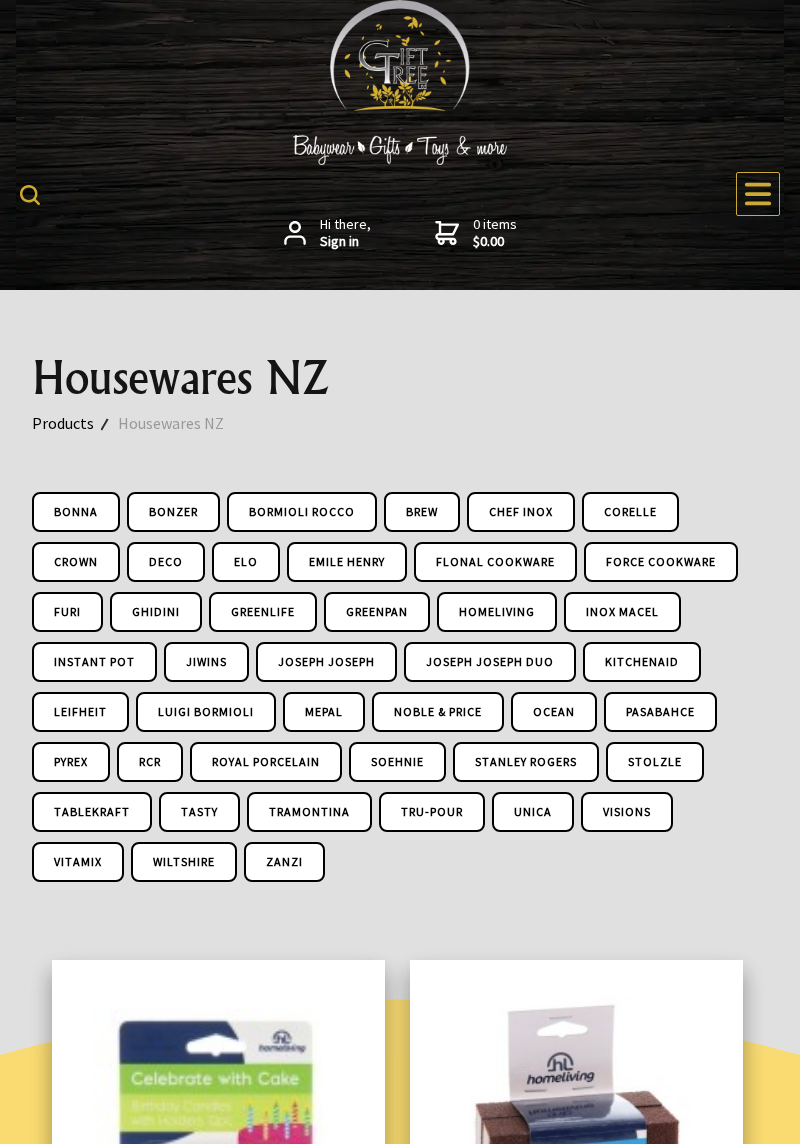 click at bounding box center (400, 194) 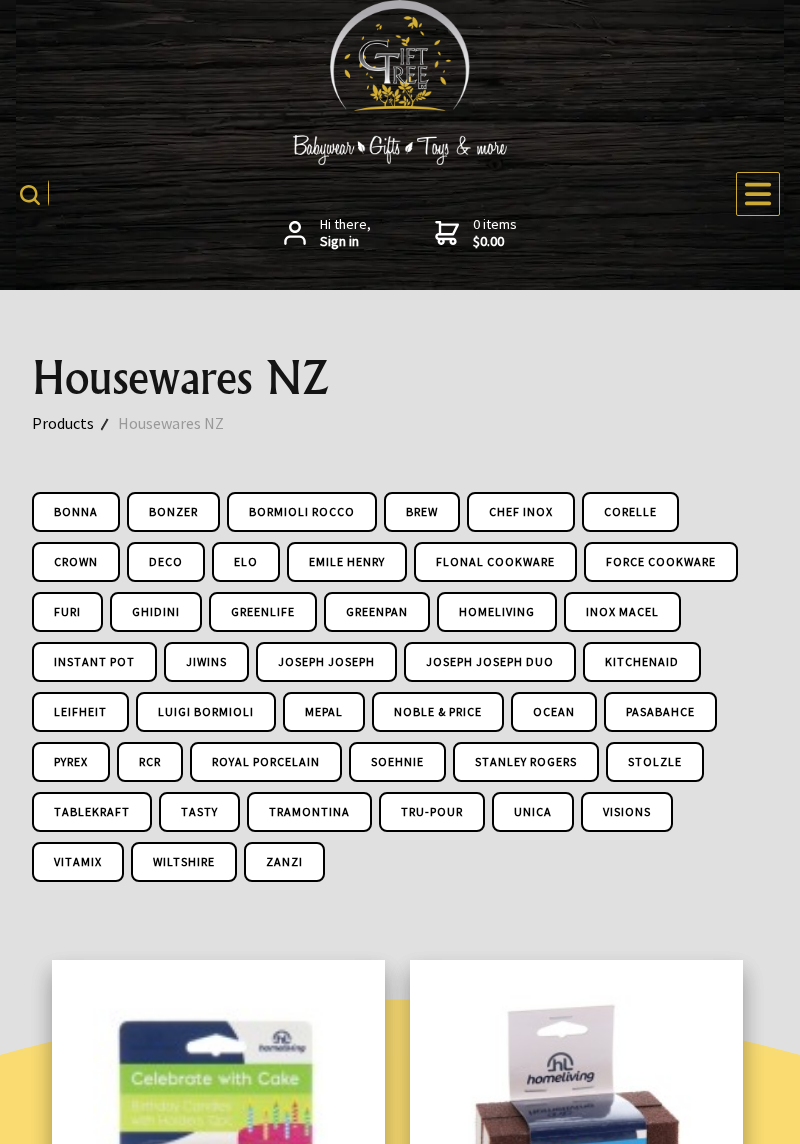 scroll, scrollTop: 0, scrollLeft: 0, axis: both 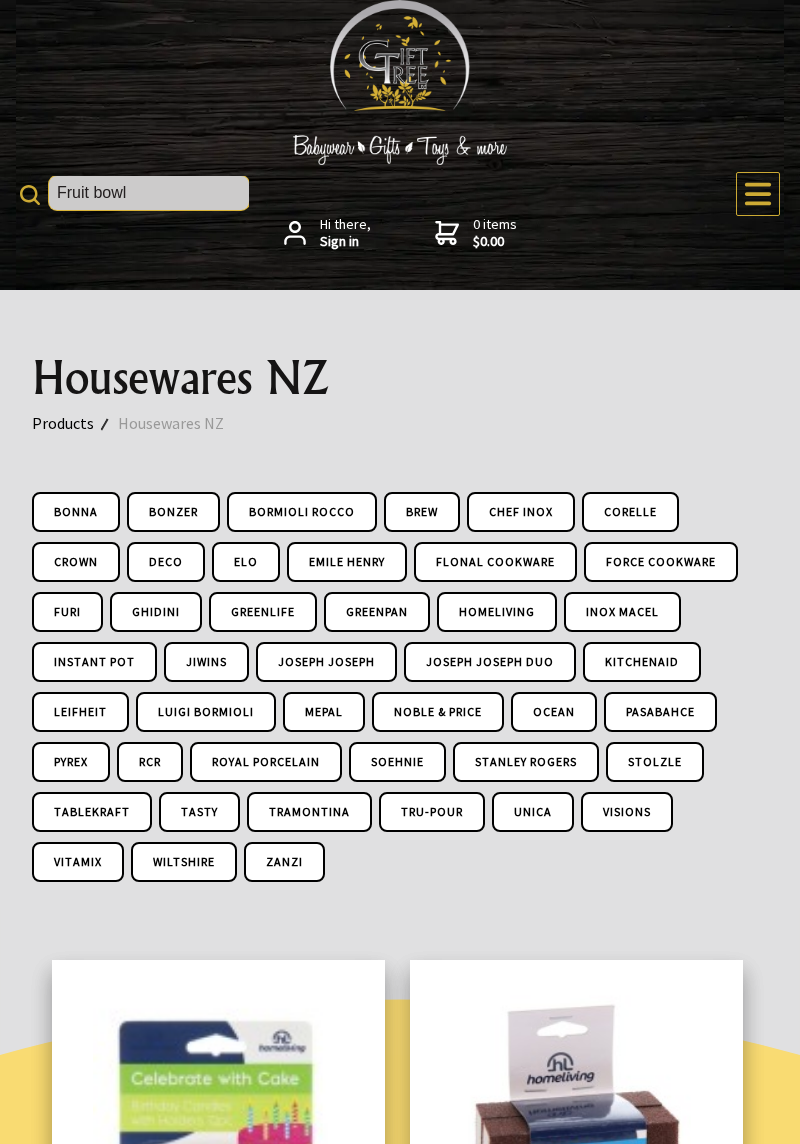 type on "Fruit bowl" 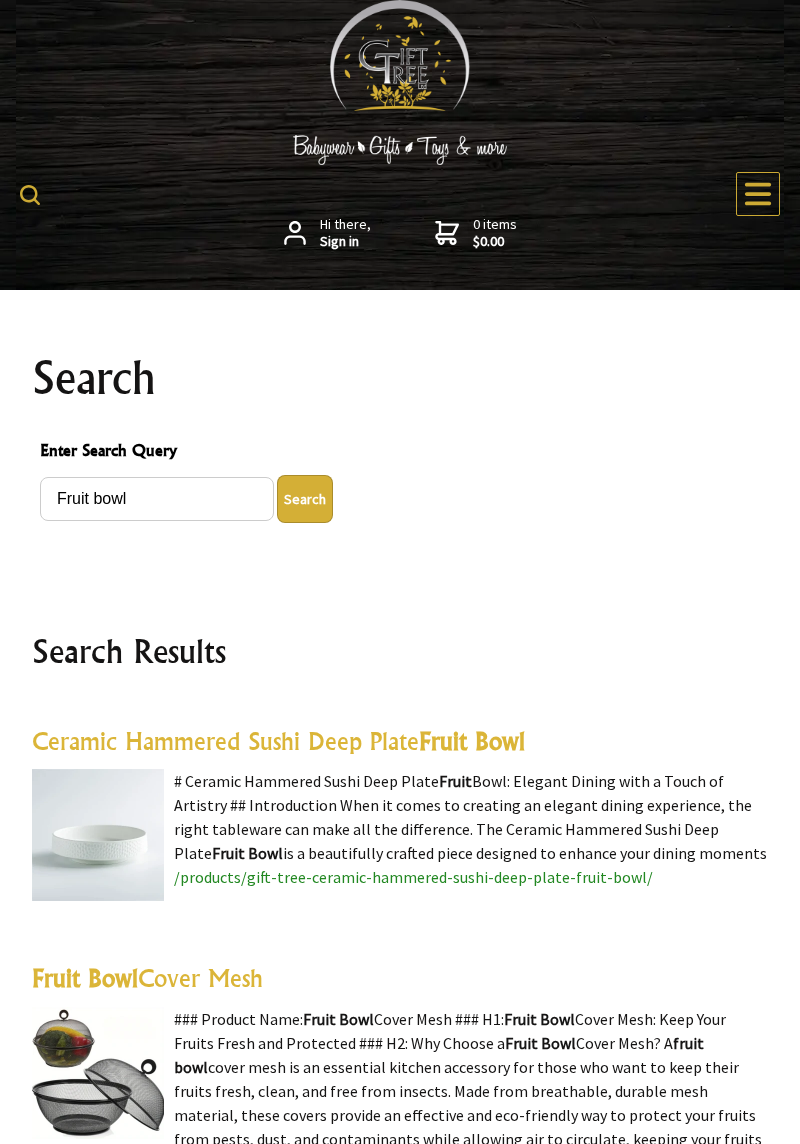 scroll, scrollTop: 0, scrollLeft: 0, axis: both 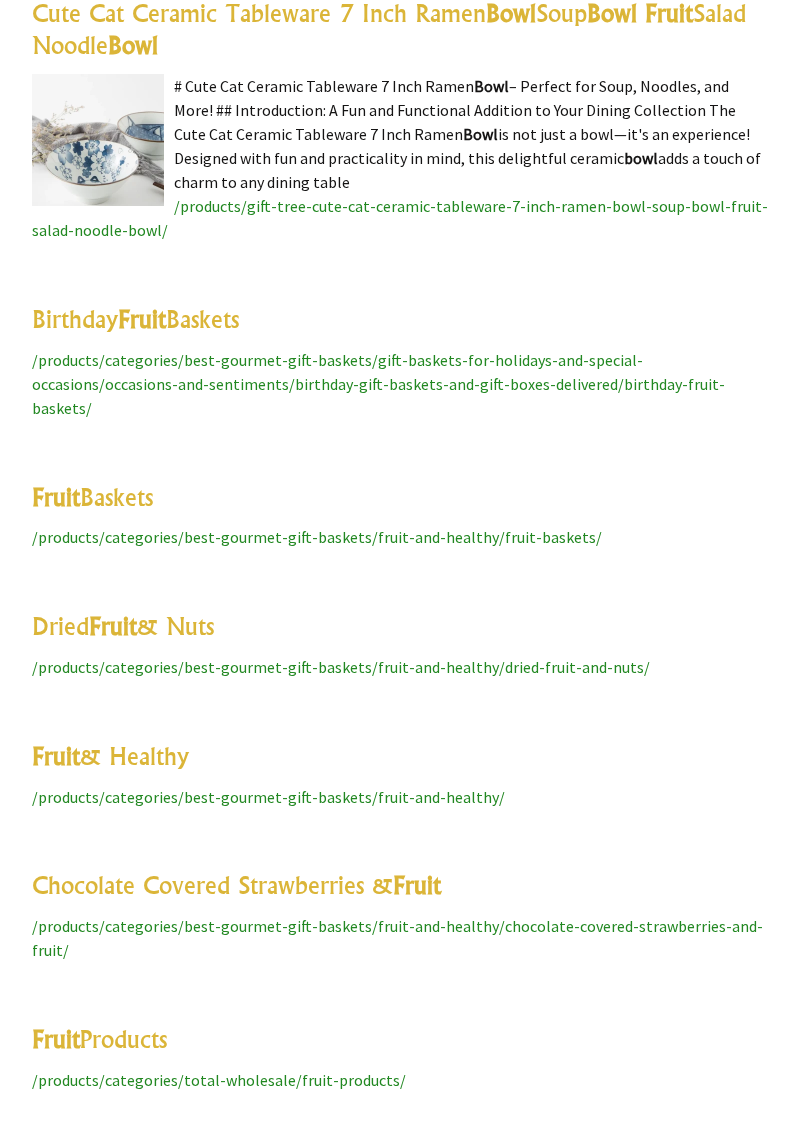 click on "Fruit  Baskets" at bounding box center (92, 497) 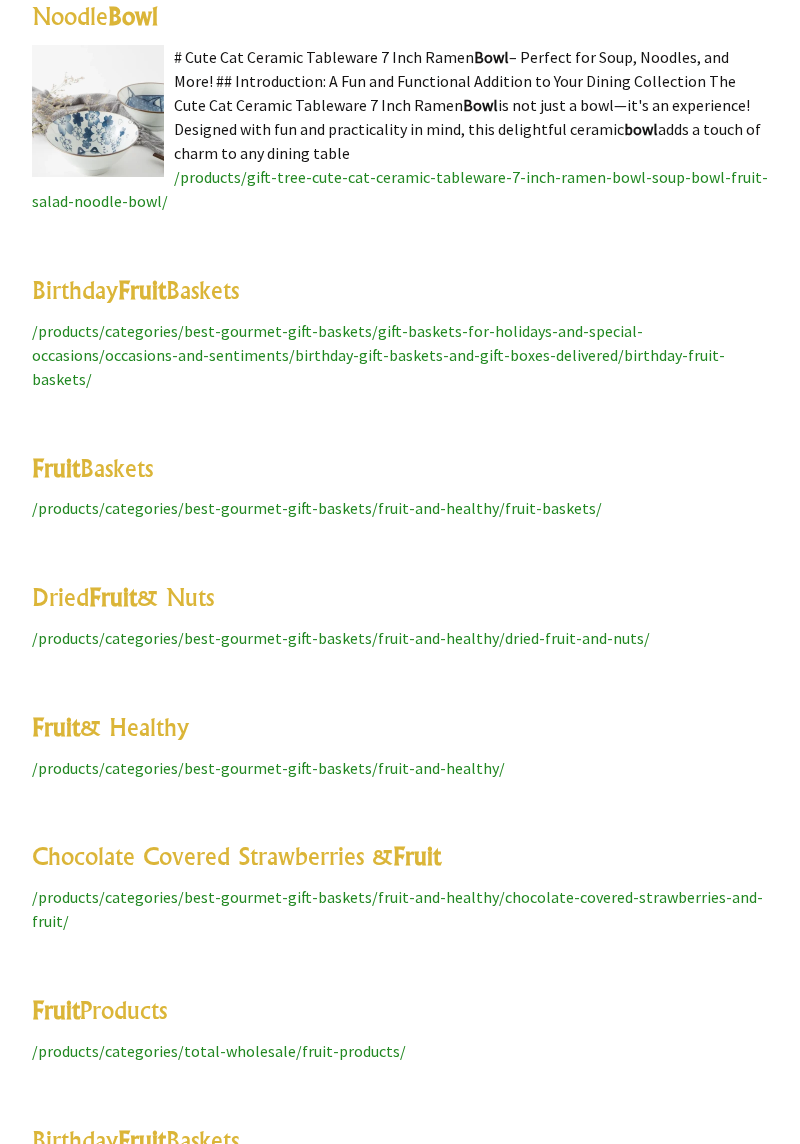 scroll, scrollTop: 7539, scrollLeft: 0, axis: vertical 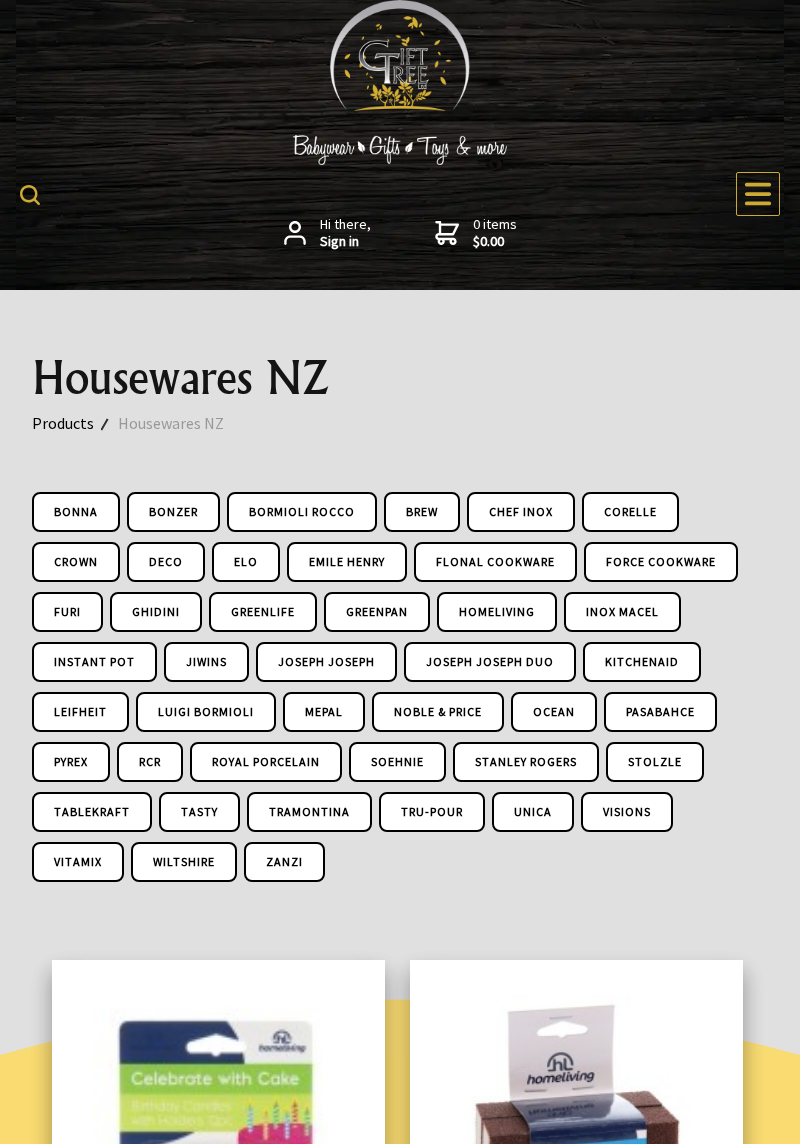 click at bounding box center (400, 194) 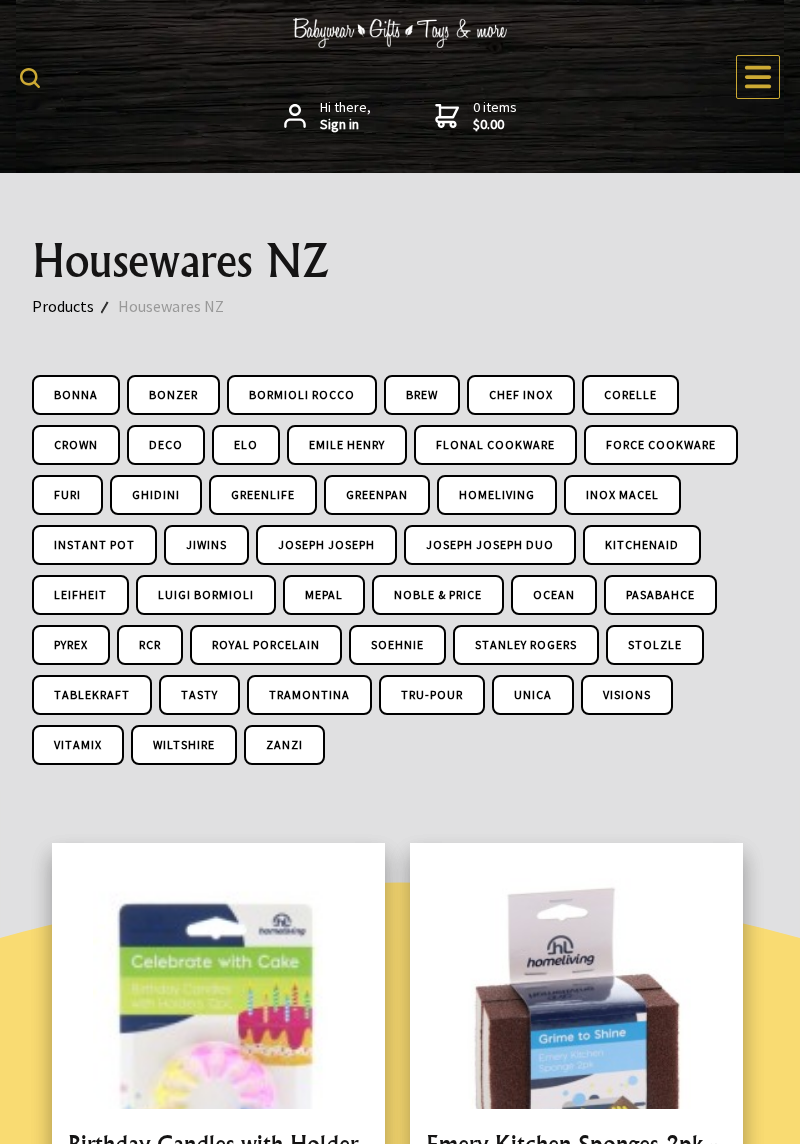 scroll, scrollTop: 125, scrollLeft: 0, axis: vertical 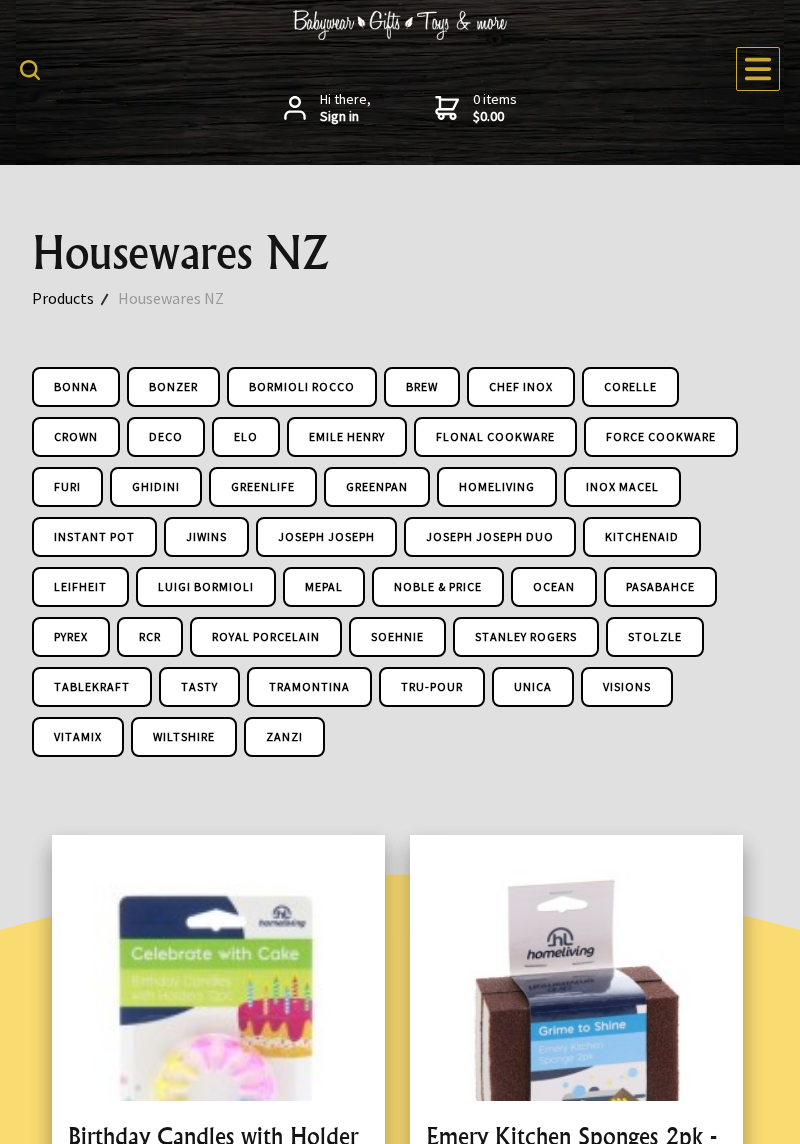 click at bounding box center [400, 69] 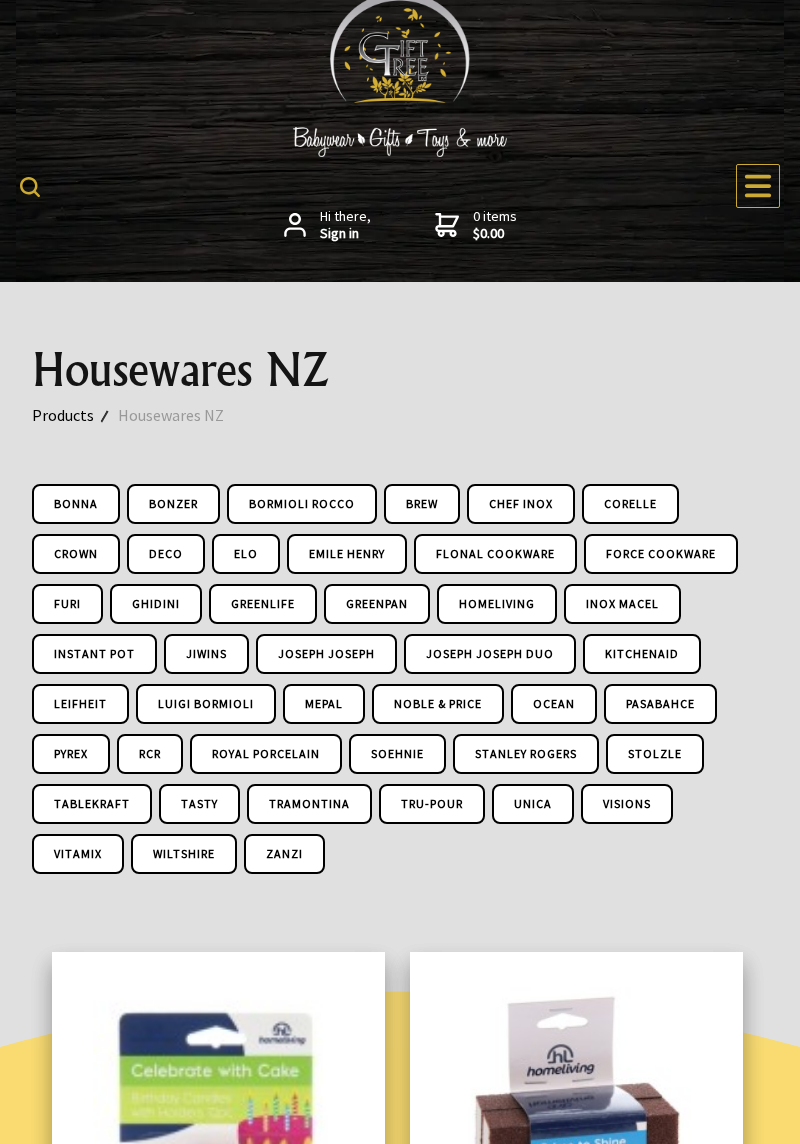 scroll, scrollTop: 0, scrollLeft: 0, axis: both 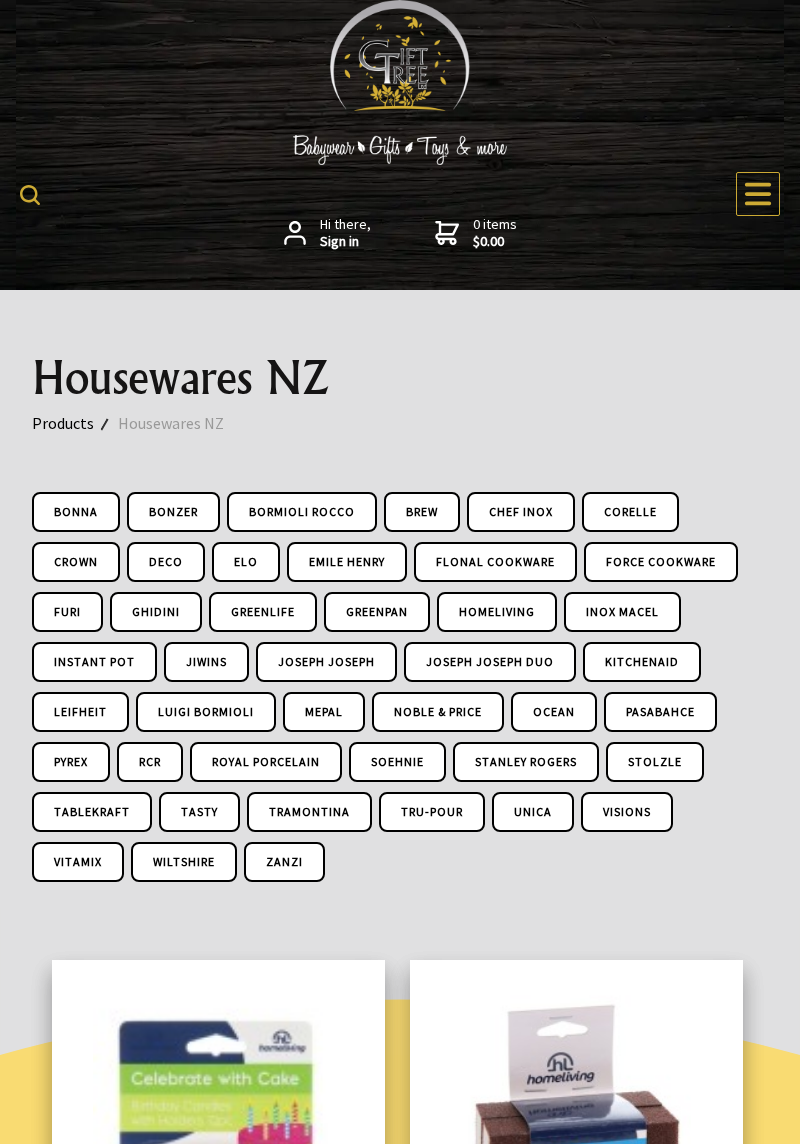 click at bounding box center [400, 194] 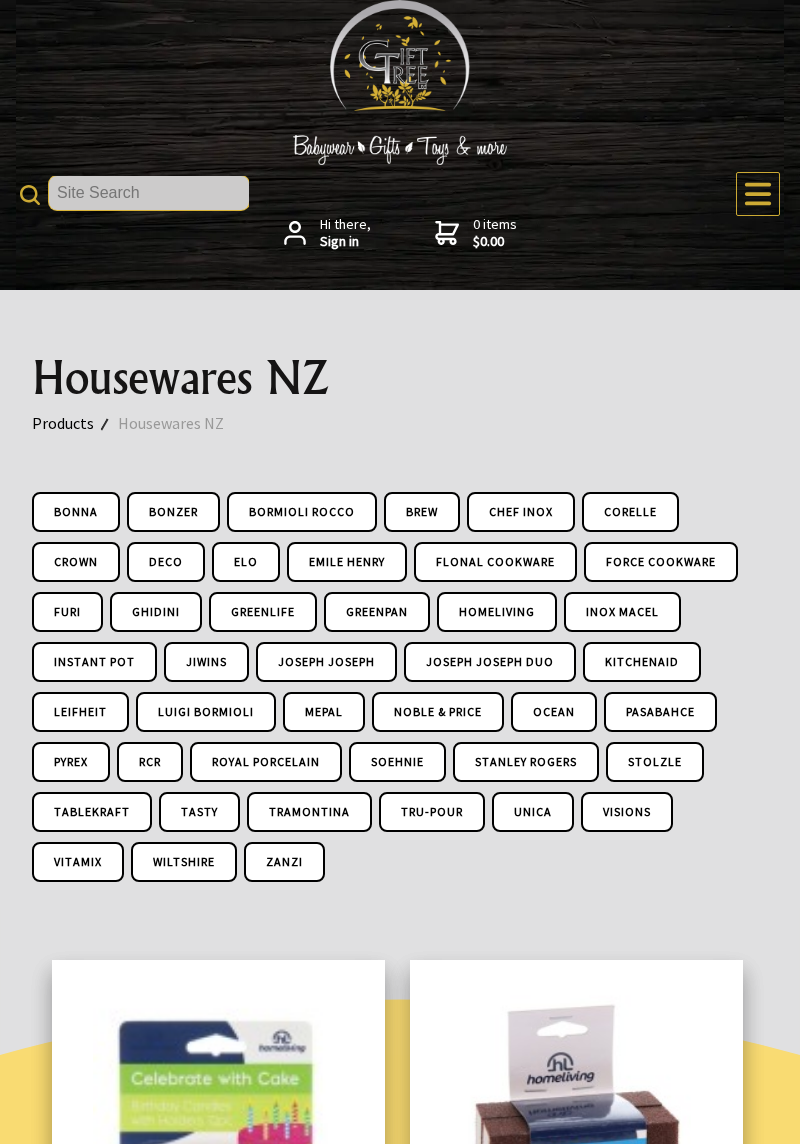 scroll, scrollTop: 0, scrollLeft: 0, axis: both 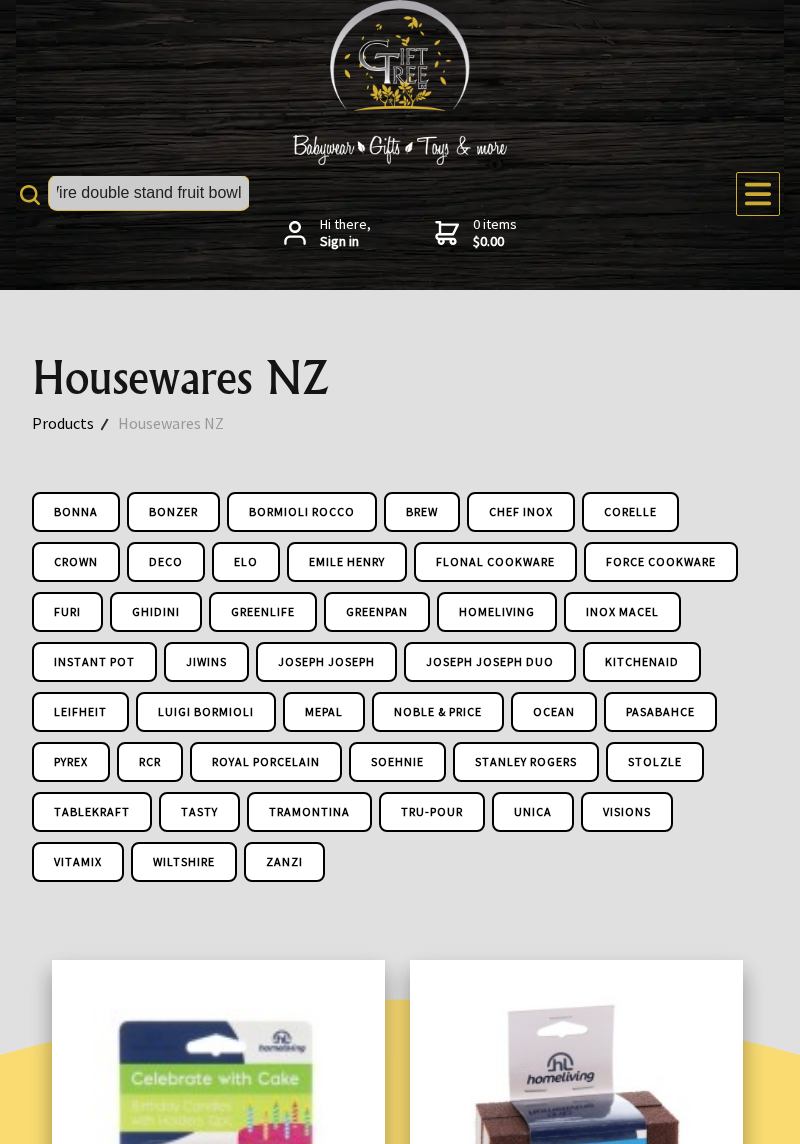 type on "Wire double stand fruit bowl" 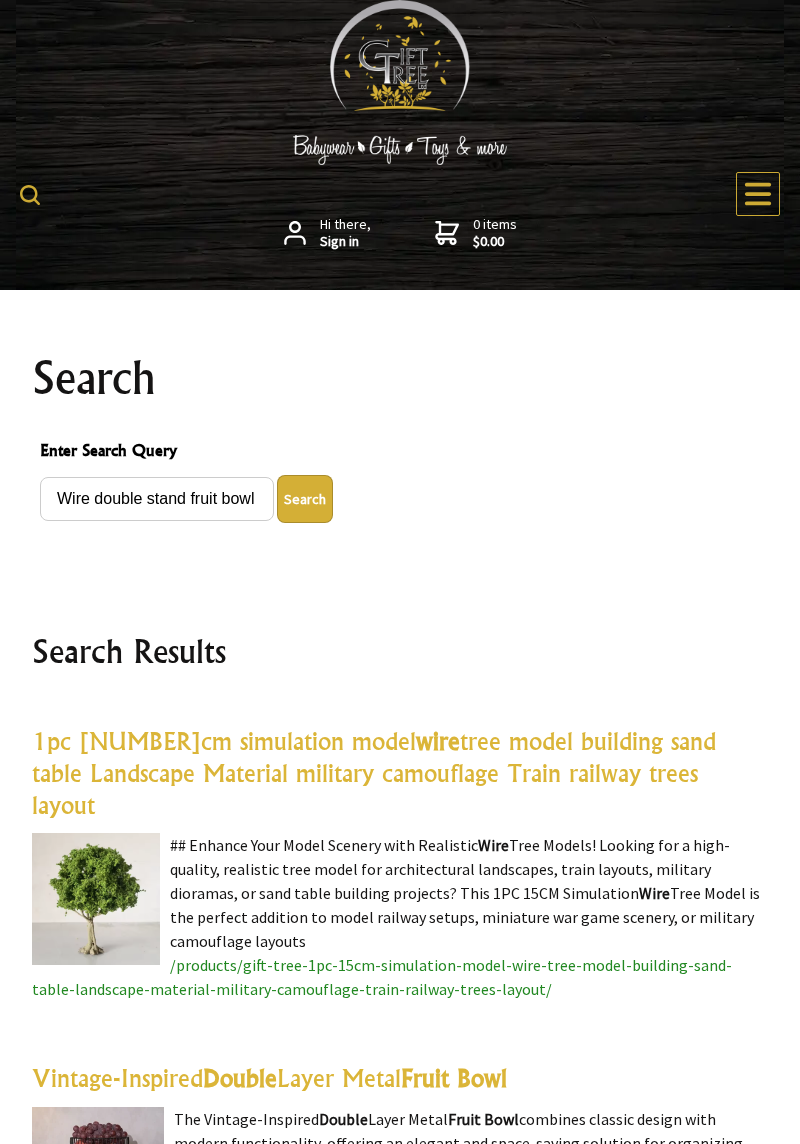 scroll, scrollTop: 428, scrollLeft: 0, axis: vertical 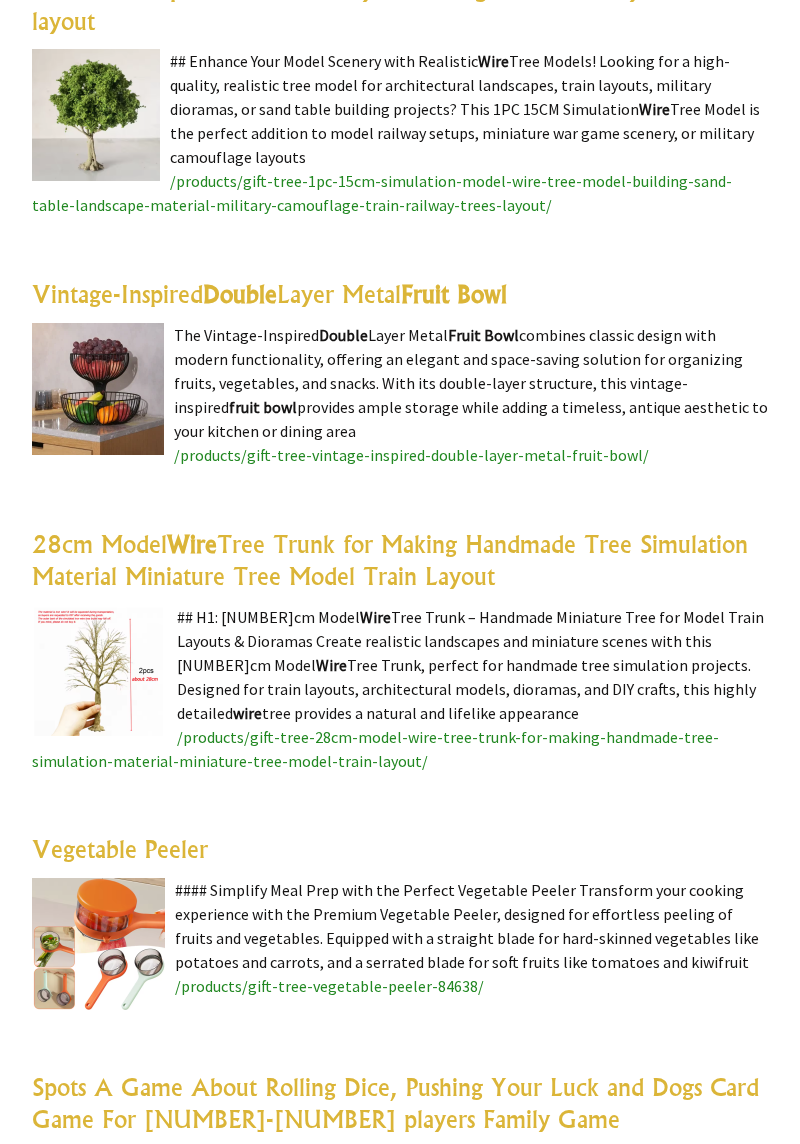click on "/products/gift-tree-vintage-inspired-double-layer-metal-fruit-bowl/" at bounding box center [411, 455] 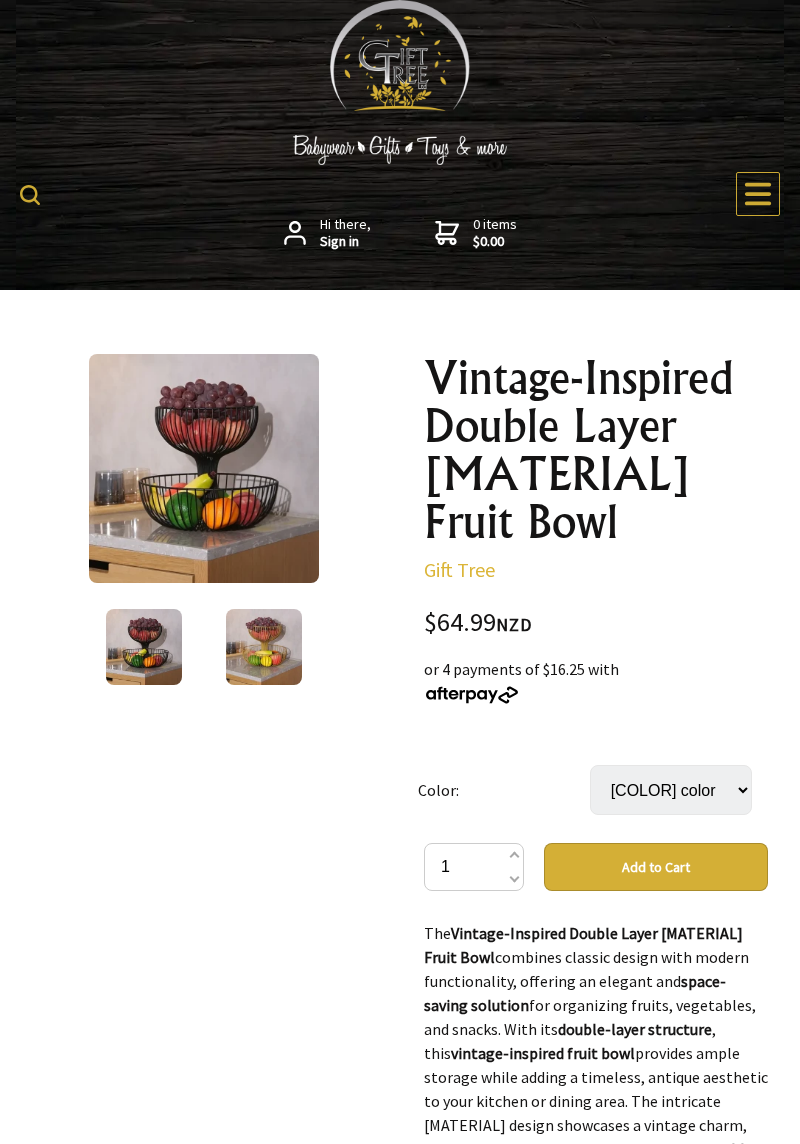 scroll, scrollTop: 0, scrollLeft: 0, axis: both 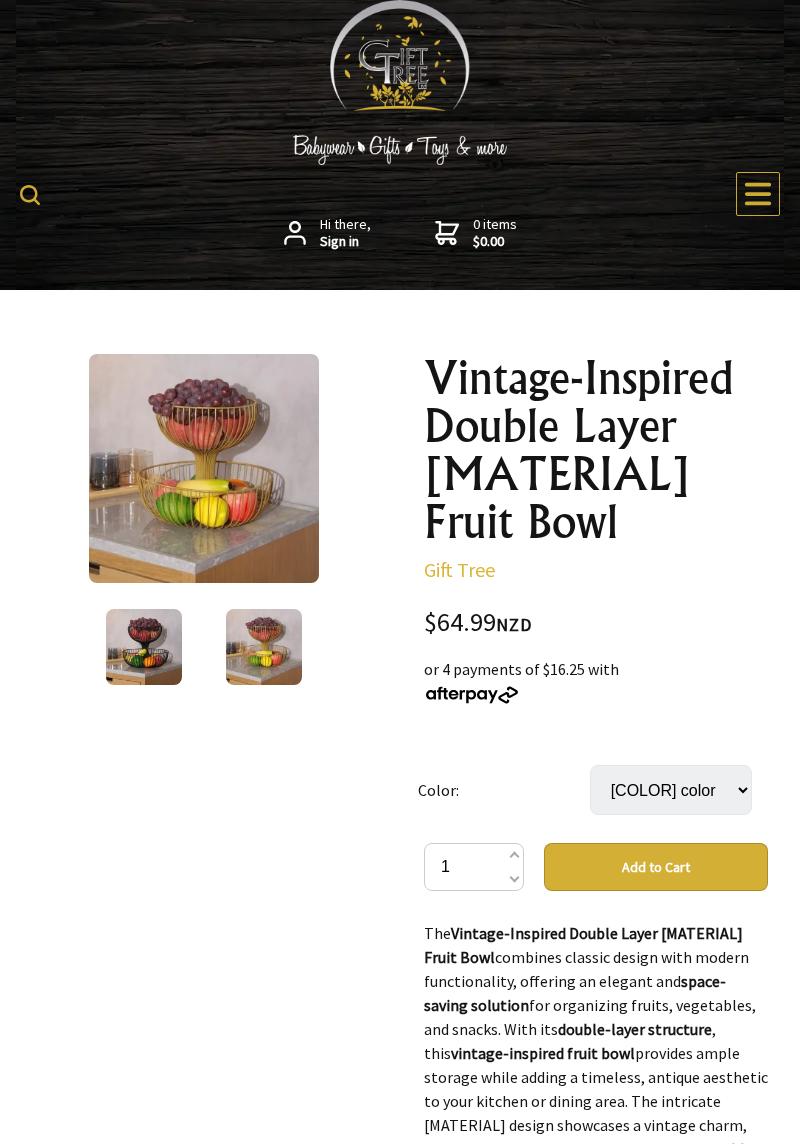 click at bounding box center (144, 647) 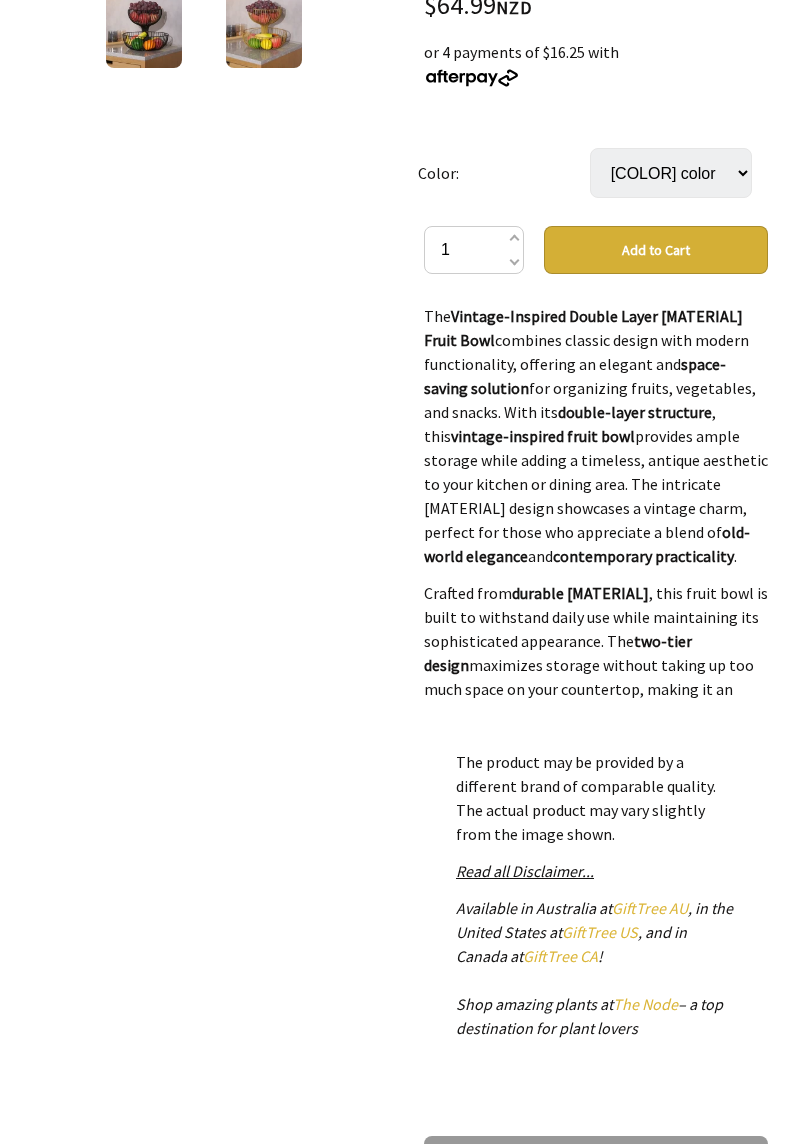 scroll, scrollTop: 610, scrollLeft: 0, axis: vertical 